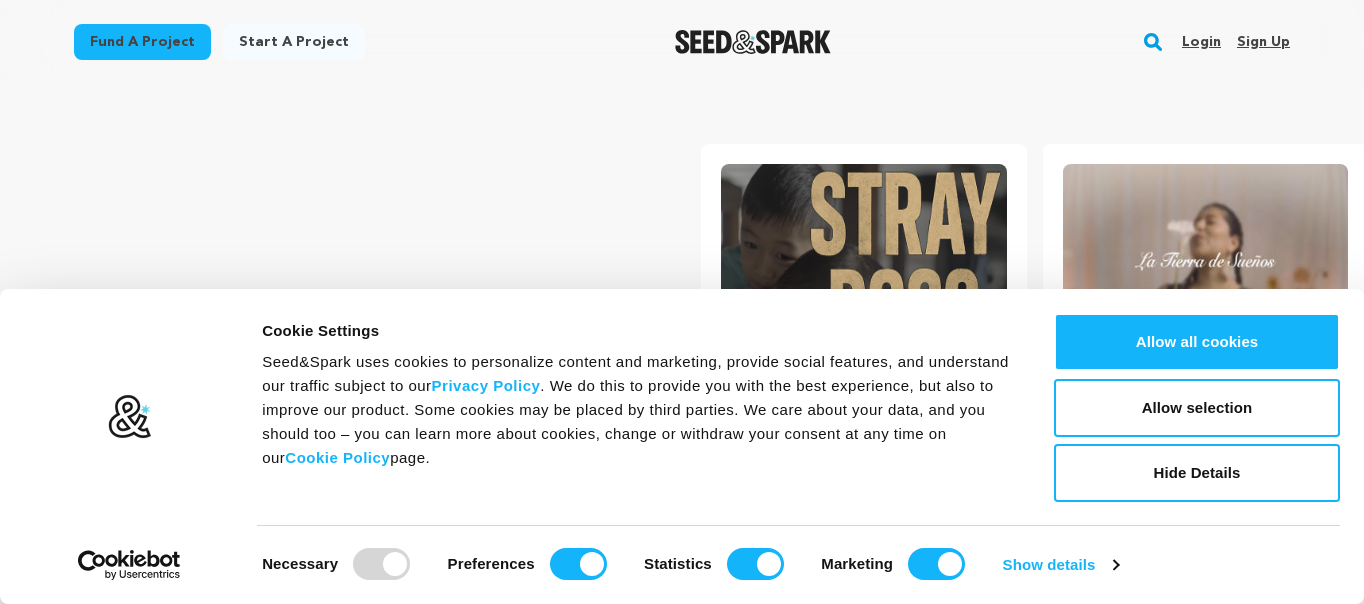 scroll, scrollTop: 0, scrollLeft: 0, axis: both 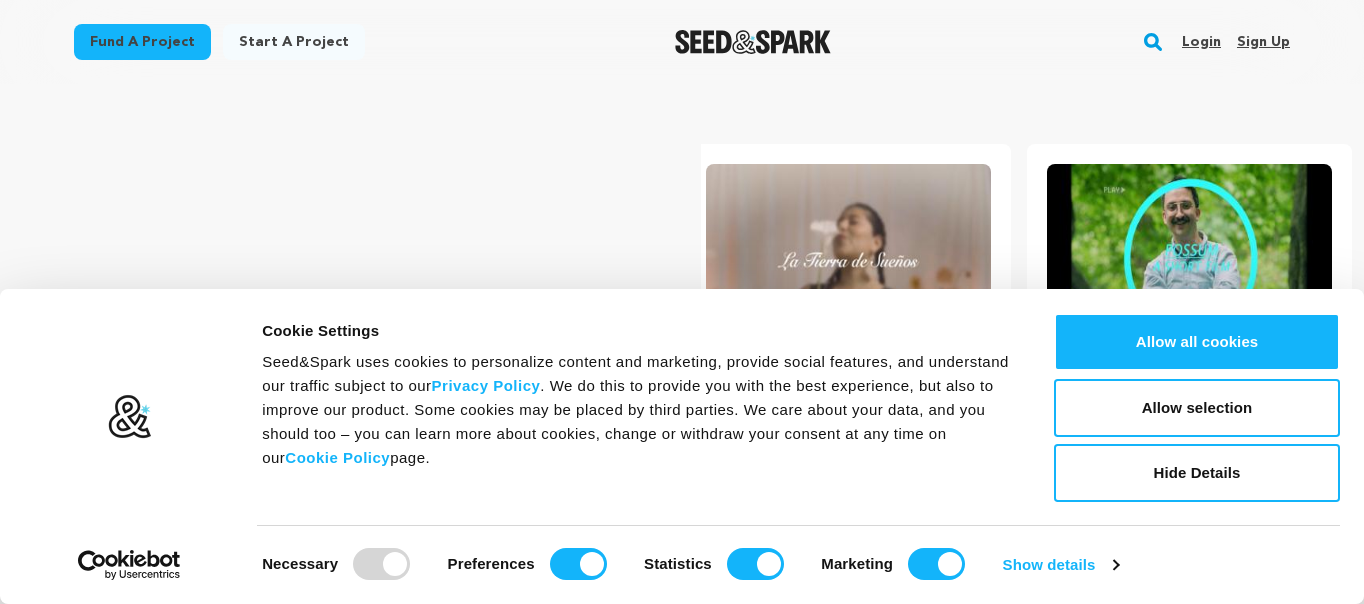 click on "Sign up" at bounding box center [1263, 42] 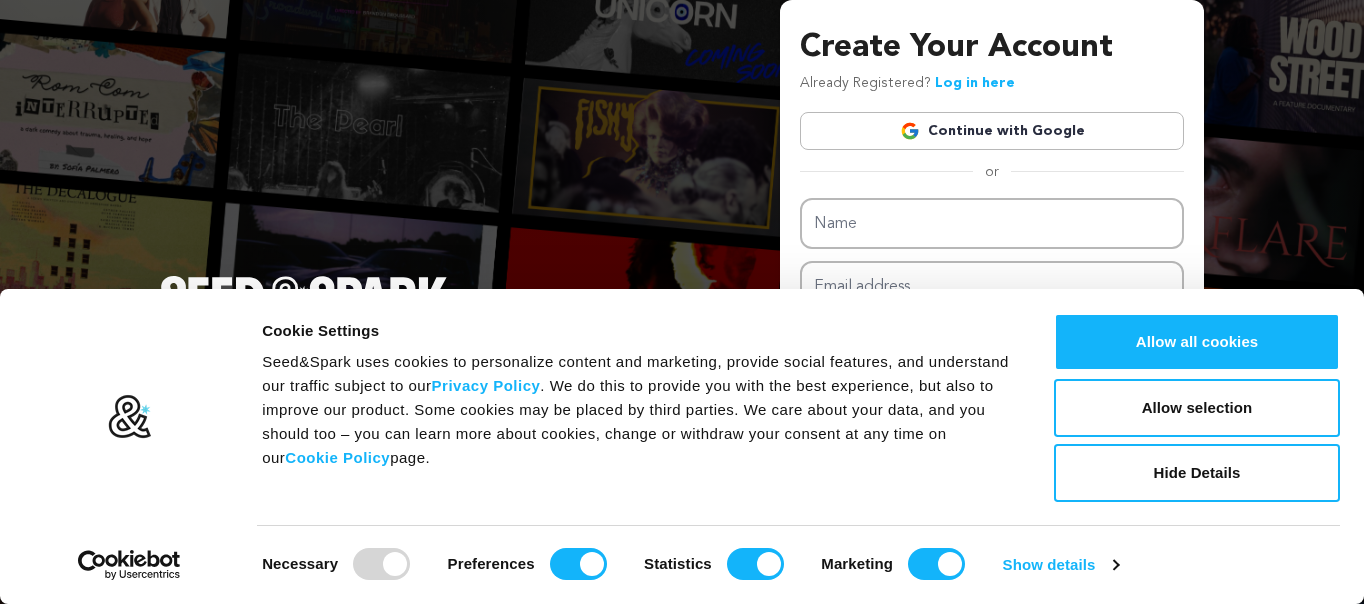 scroll, scrollTop: 0, scrollLeft: 0, axis: both 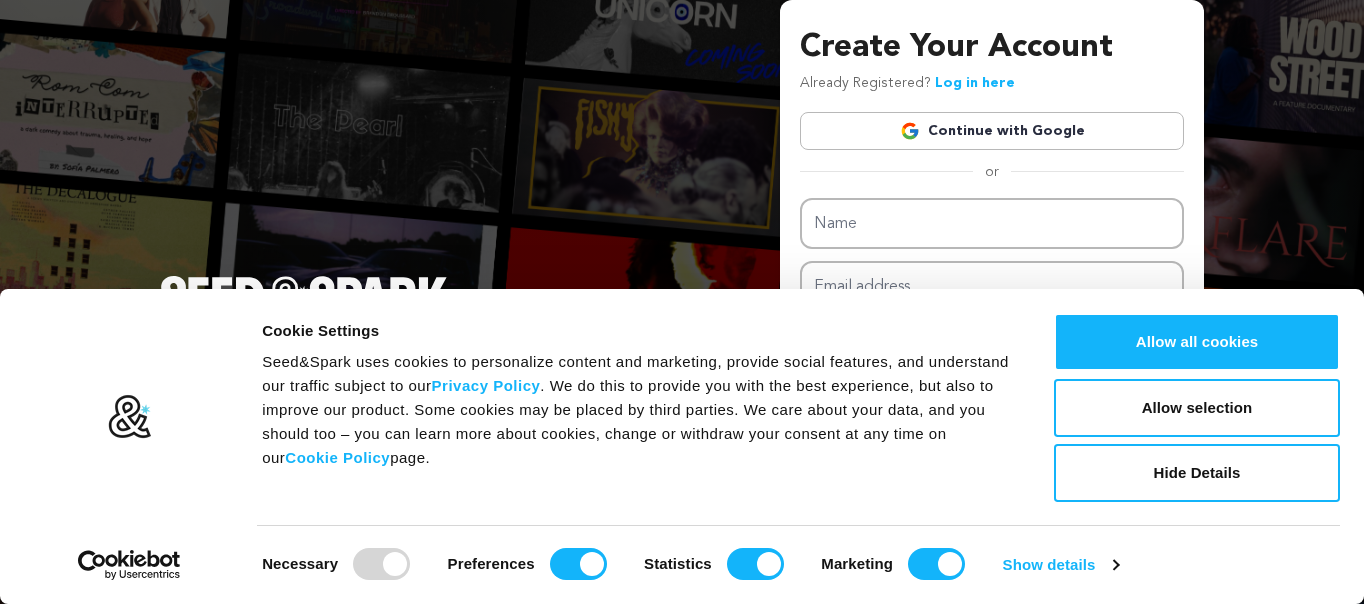 click on "Continue with Google" at bounding box center [992, 131] 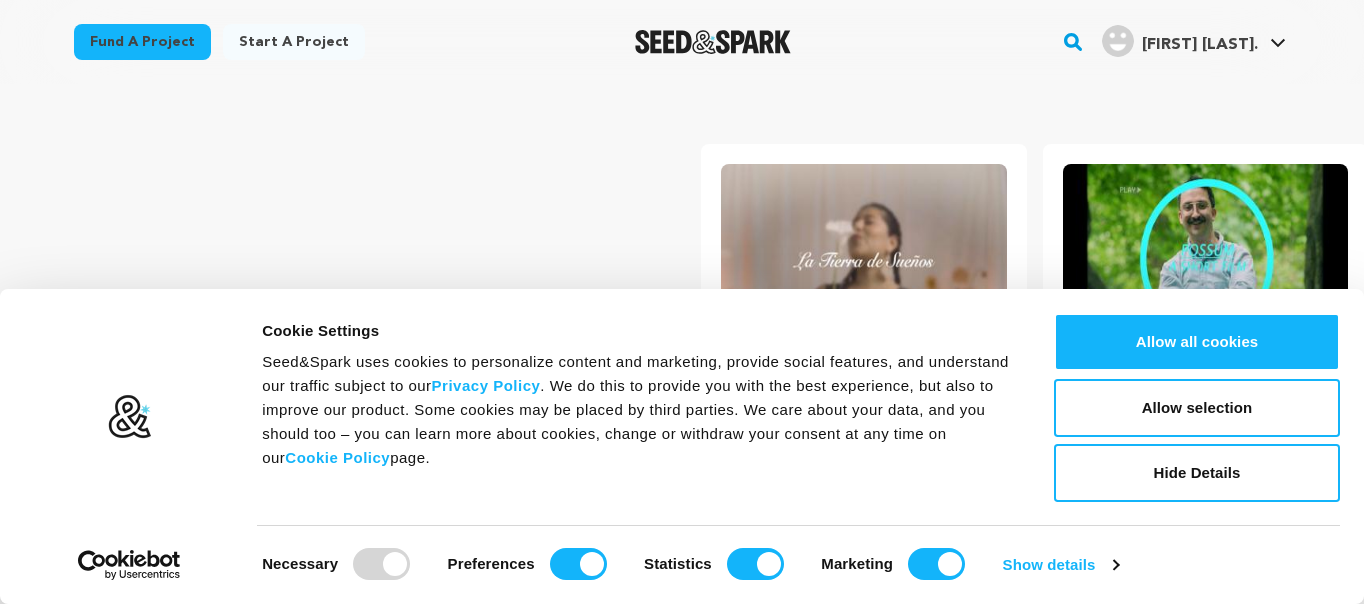 scroll, scrollTop: 0, scrollLeft: 0, axis: both 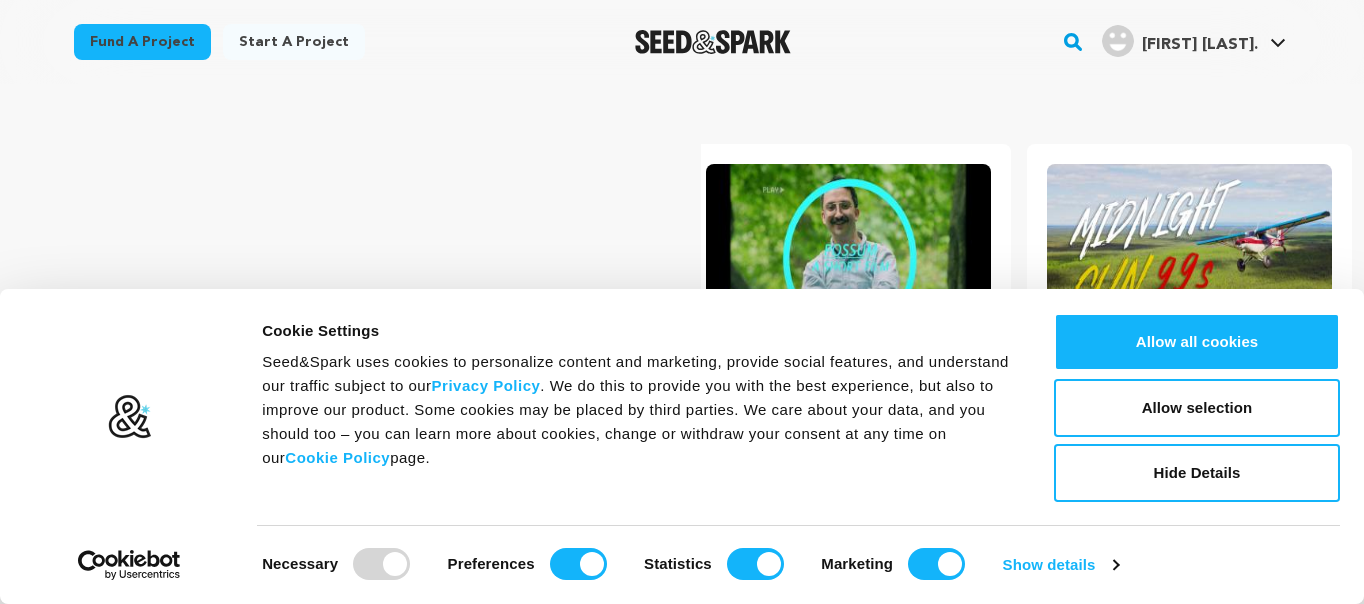 click on "Fund a project
Start a project
Search" at bounding box center (682, 42) 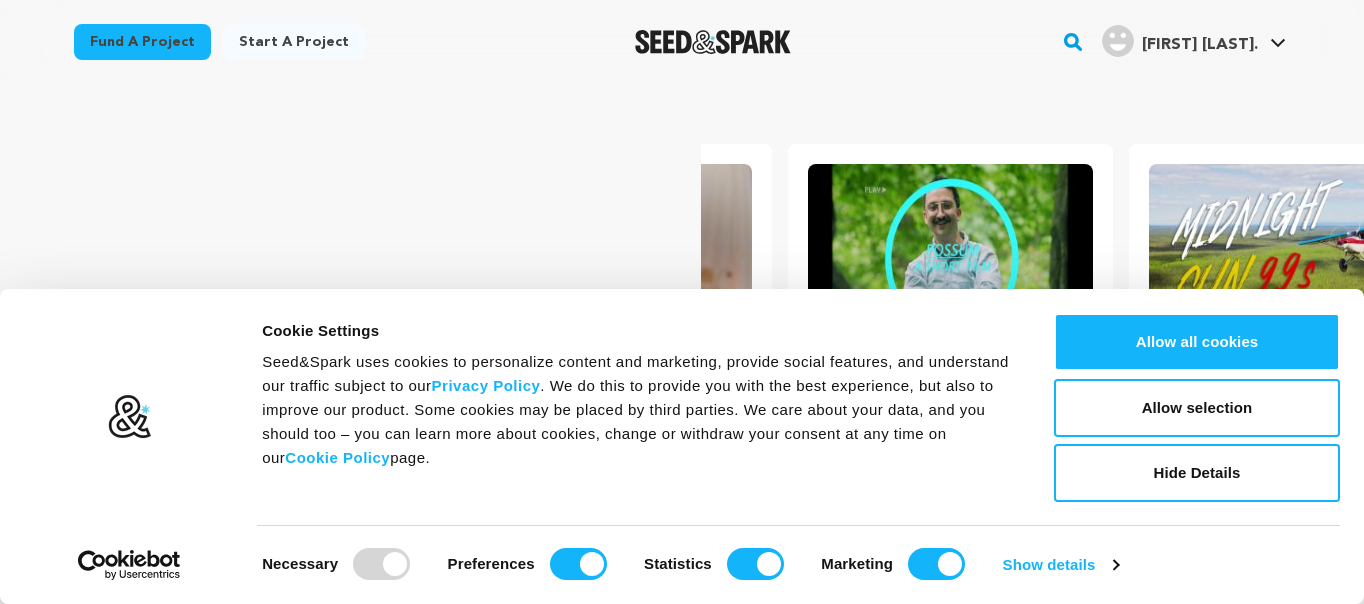 scroll, scrollTop: 0, scrollLeft: 0, axis: both 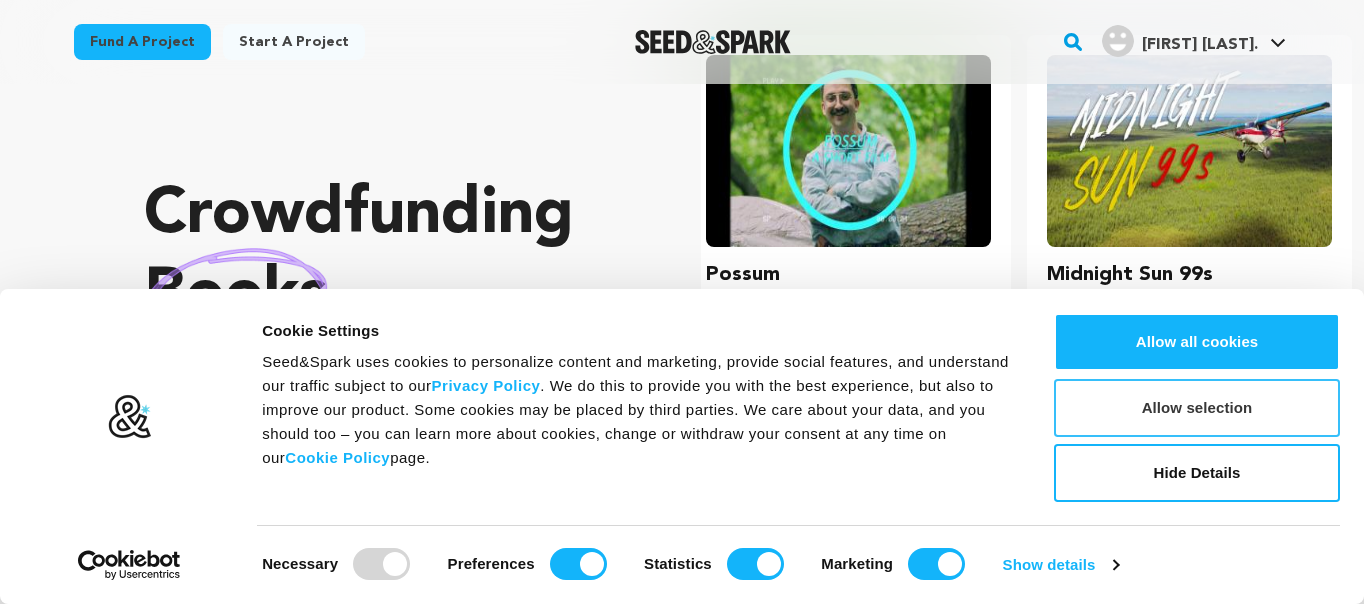 click on "Allow selection" at bounding box center [1197, 408] 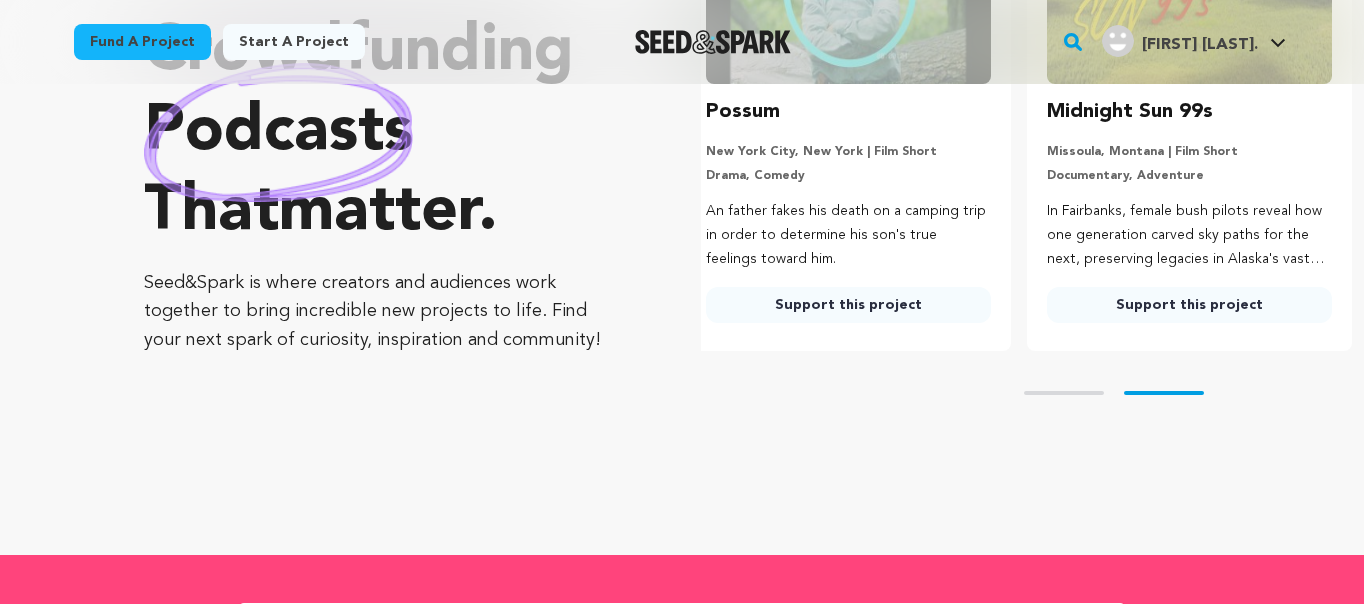 scroll, scrollTop: 214, scrollLeft: 0, axis: vertical 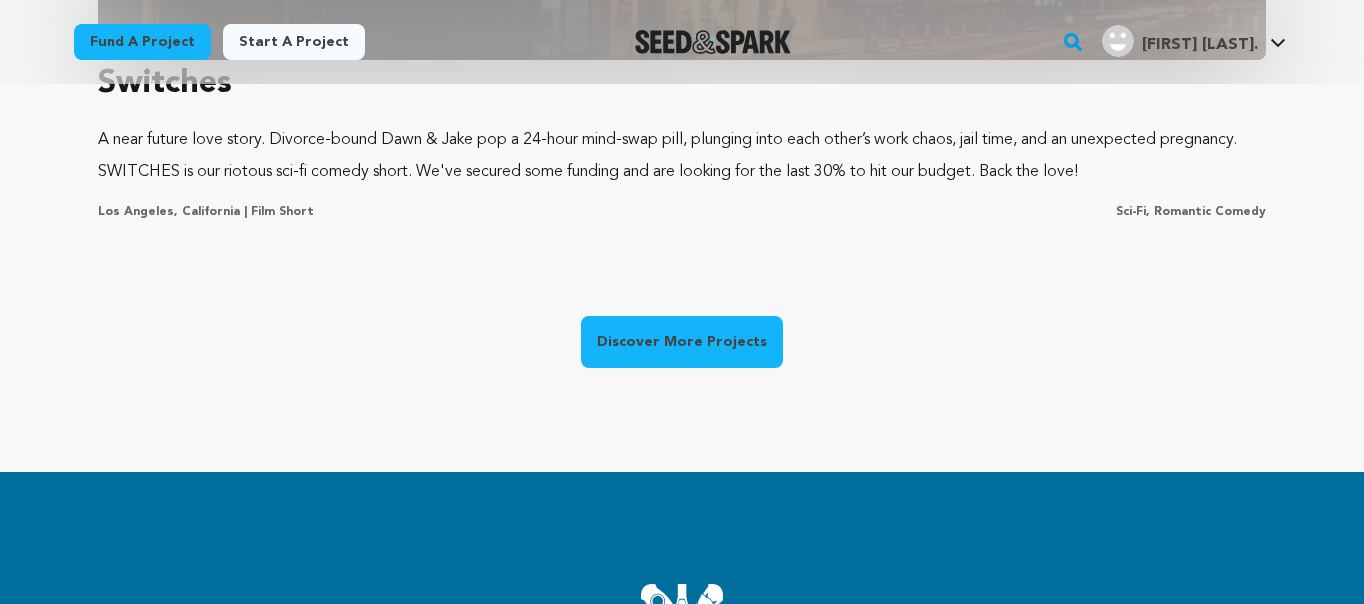 click on "Discover More Projects" at bounding box center [682, 342] 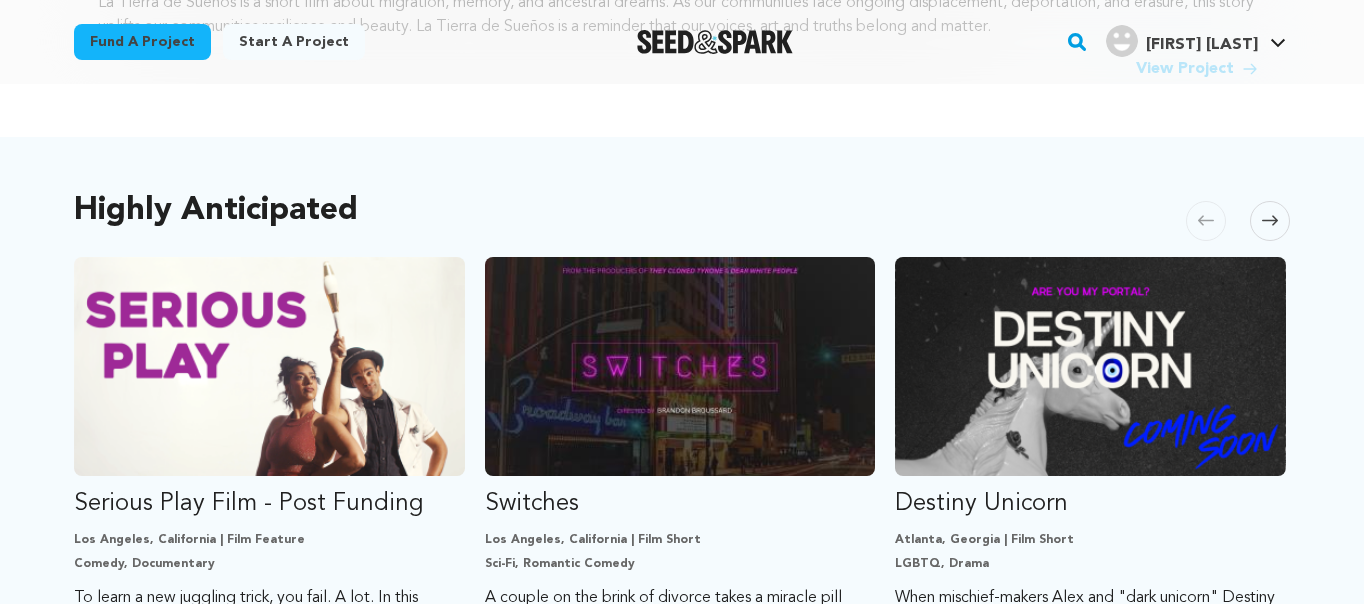 scroll, scrollTop: 889, scrollLeft: 0, axis: vertical 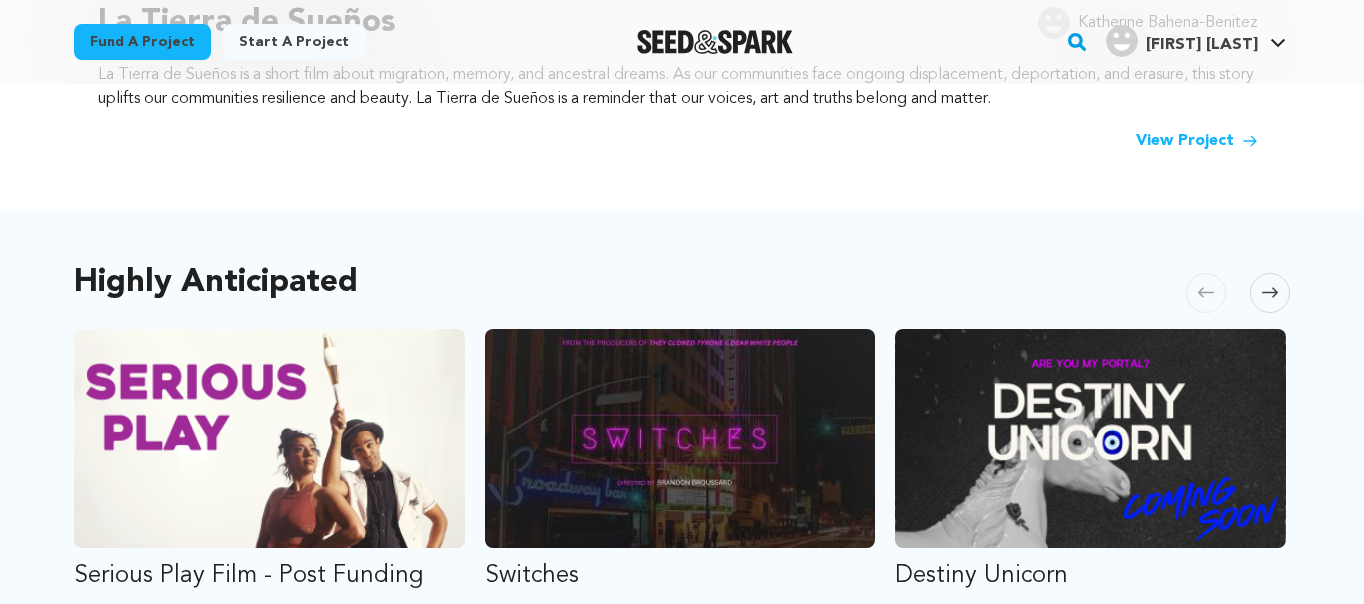 click 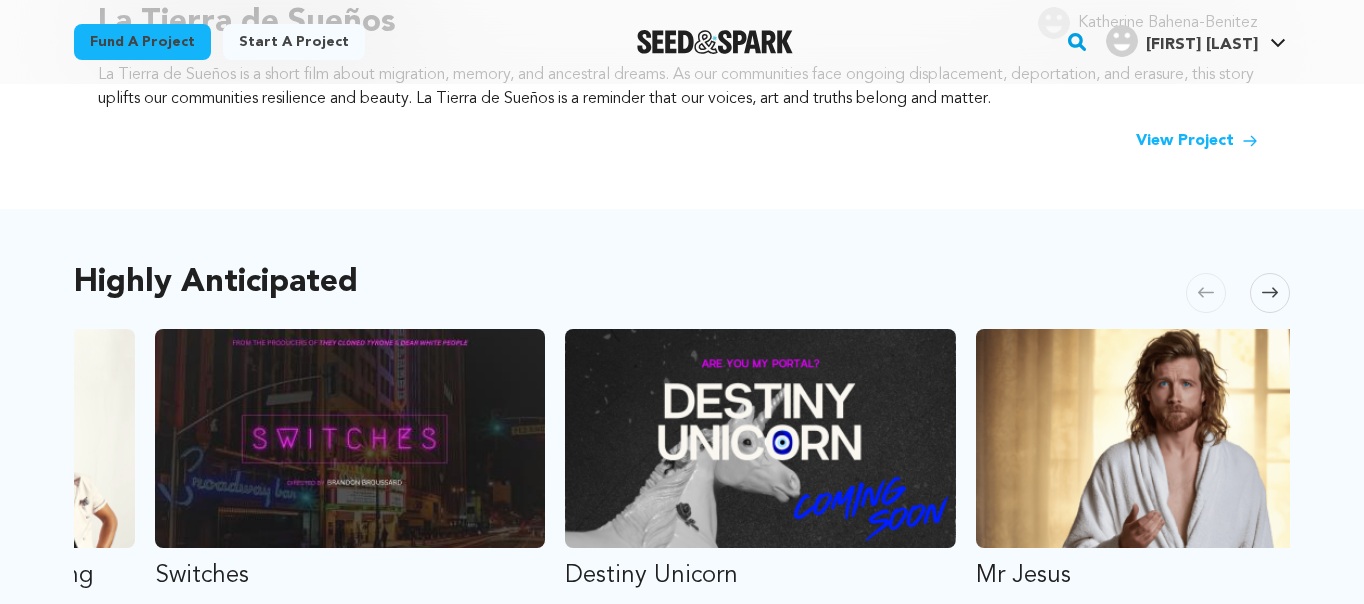 scroll, scrollTop: 0, scrollLeft: 411, axis: horizontal 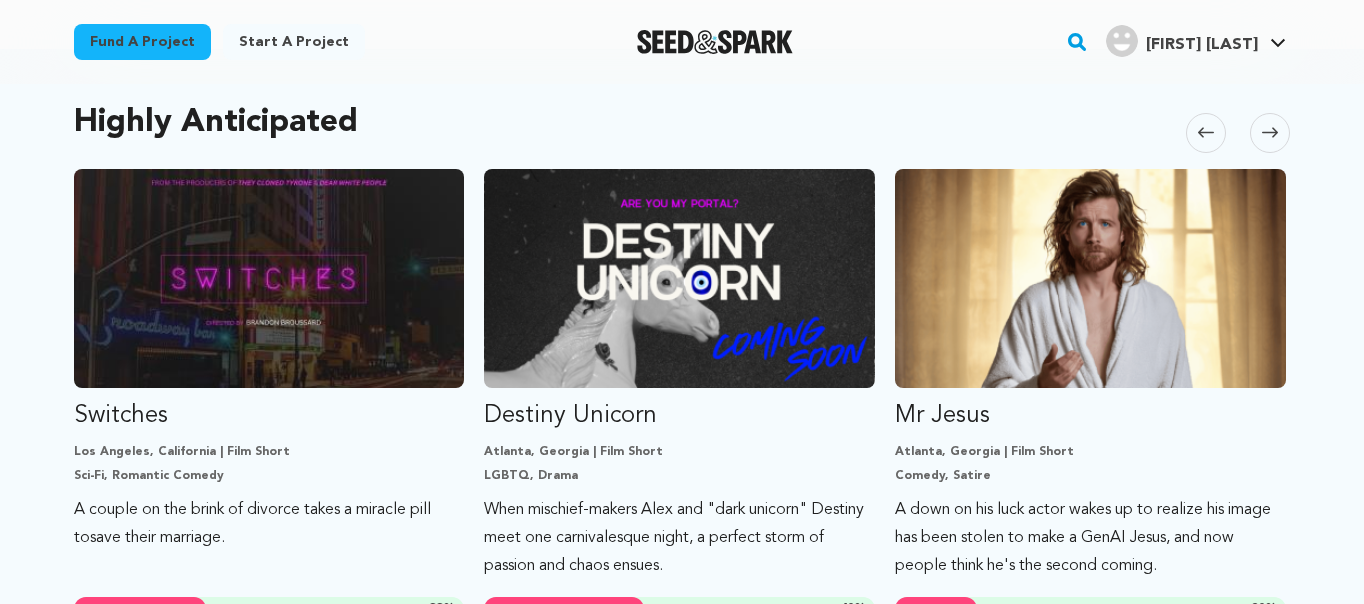 click on "Highly Anticipated
Carousel
Skip to previous slide page
Carousel
Serious Play Film - Post Funding
Los Angeles, California | Film Feature
Comedy, Documentary
To learn a new juggling trick, you fail. A lot. In this comedic documentary 3 performers at a juggling festival balance joy, art & failure.
103 %
This project got the green light!
33" at bounding box center [682, 723] 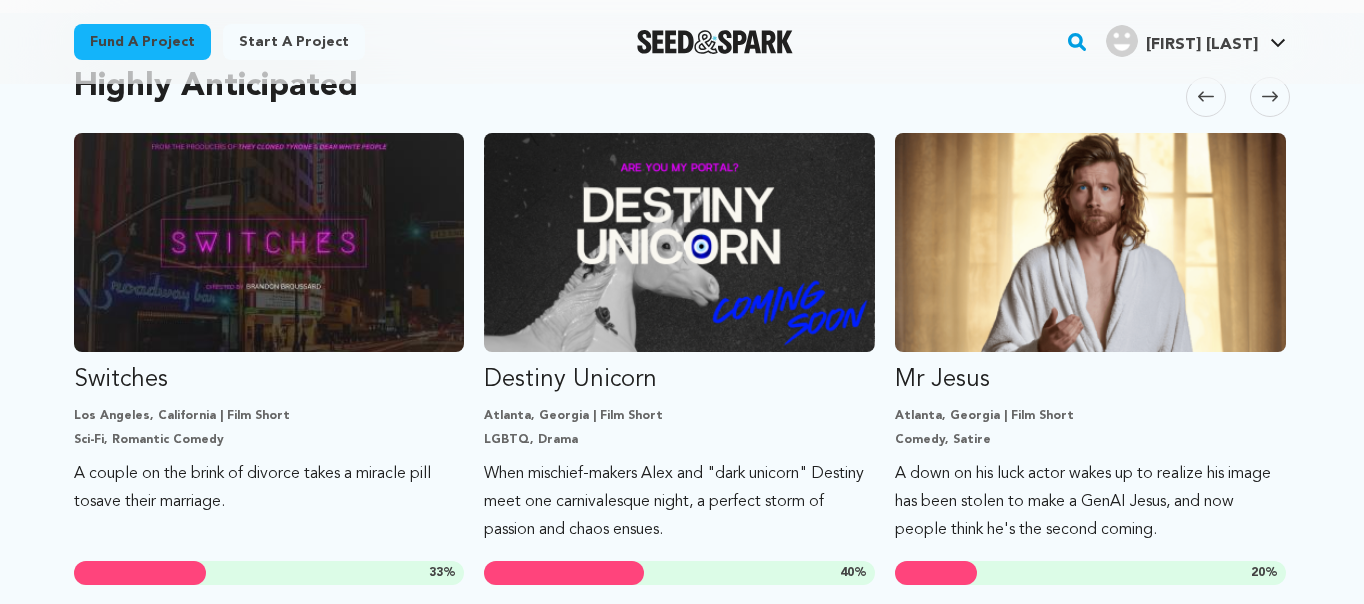 scroll, scrollTop: 1086, scrollLeft: 0, axis: vertical 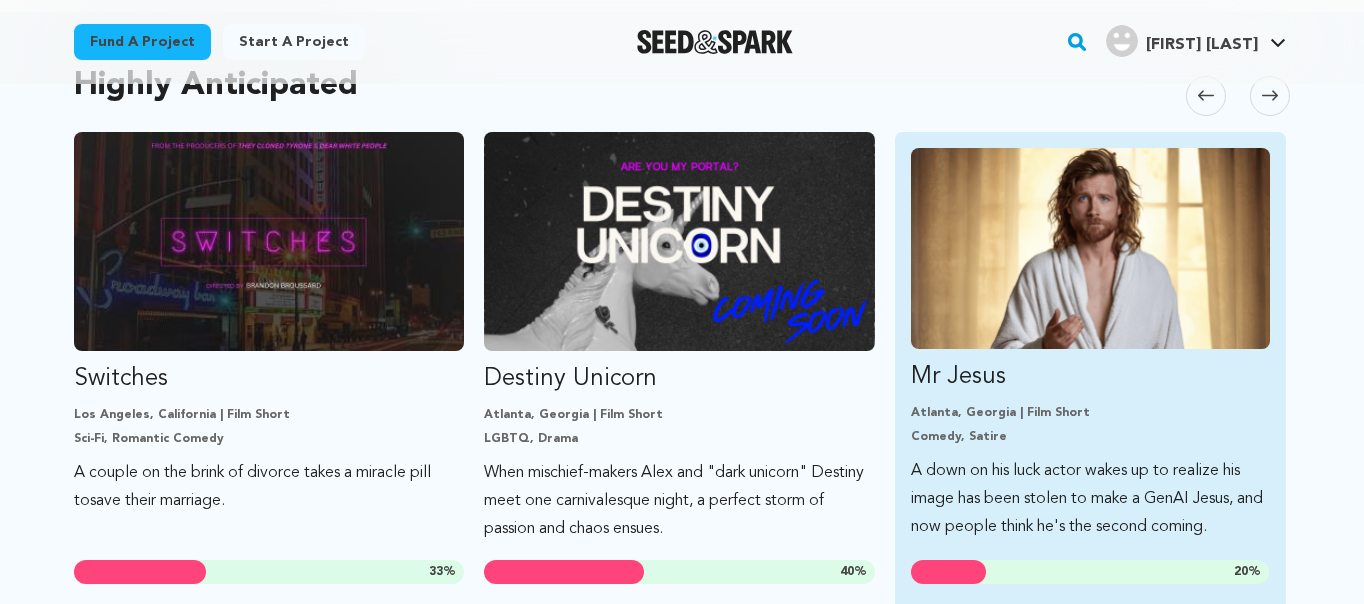 click at bounding box center [1090, 248] 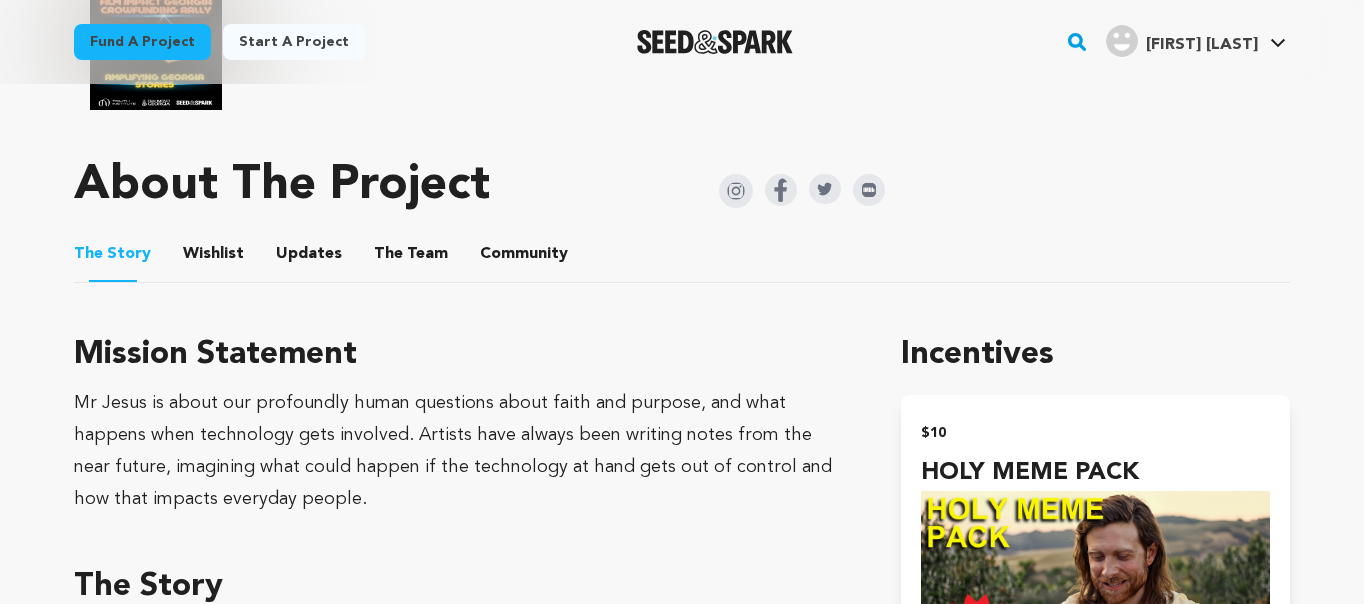 scroll, scrollTop: 1114, scrollLeft: 0, axis: vertical 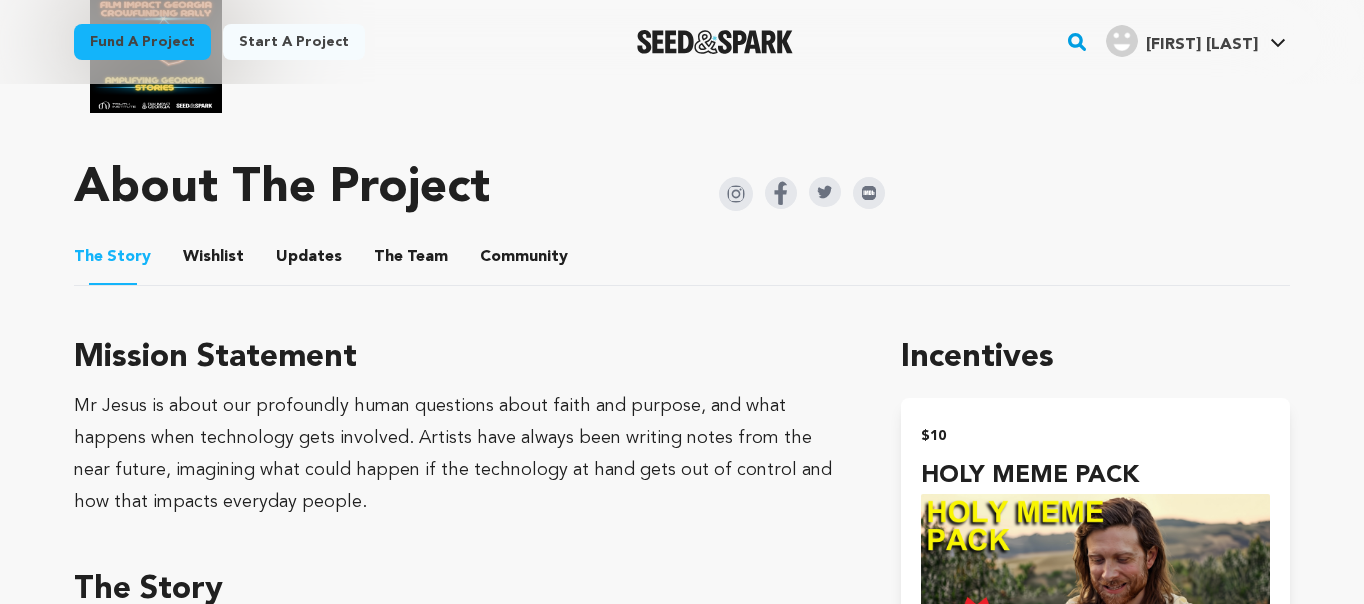 click on "Wishlist" at bounding box center [214, 261] 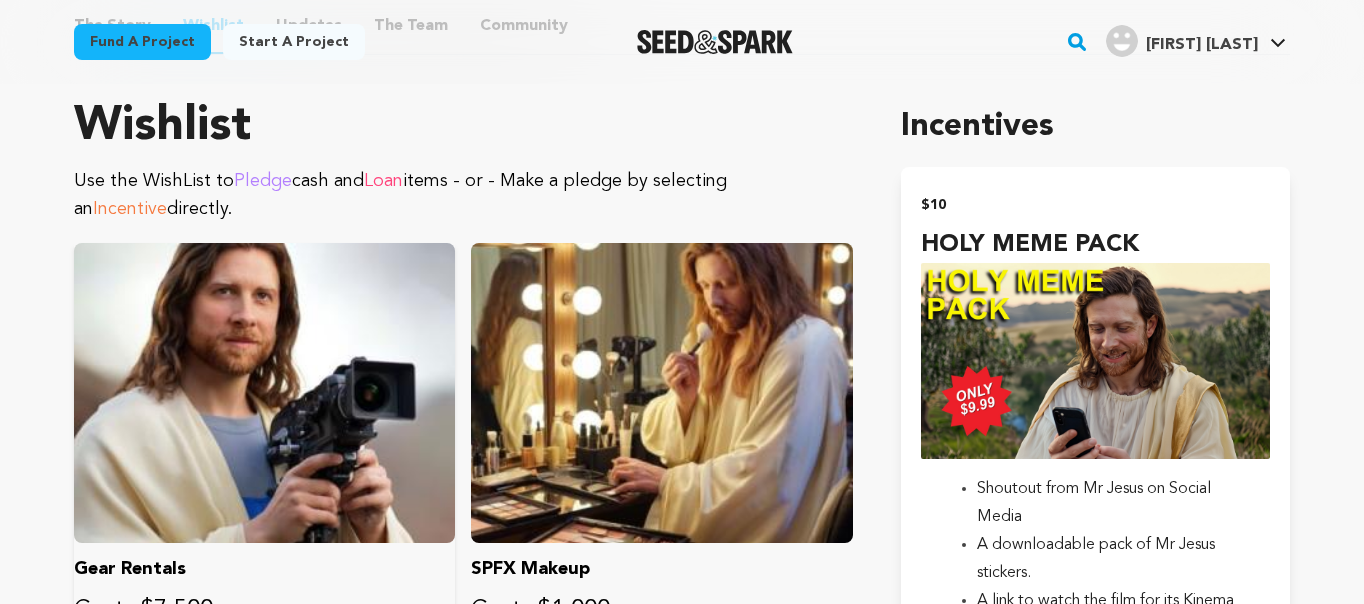 scroll, scrollTop: 1232, scrollLeft: 0, axis: vertical 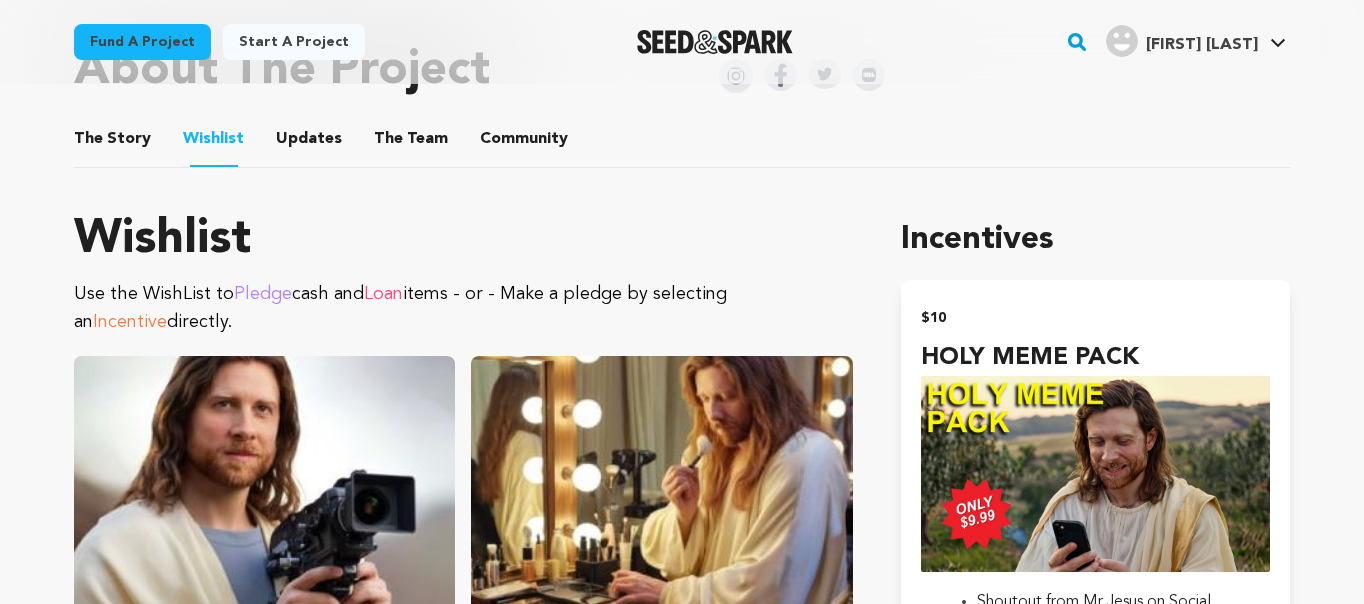 click on "The Story" at bounding box center [113, 143] 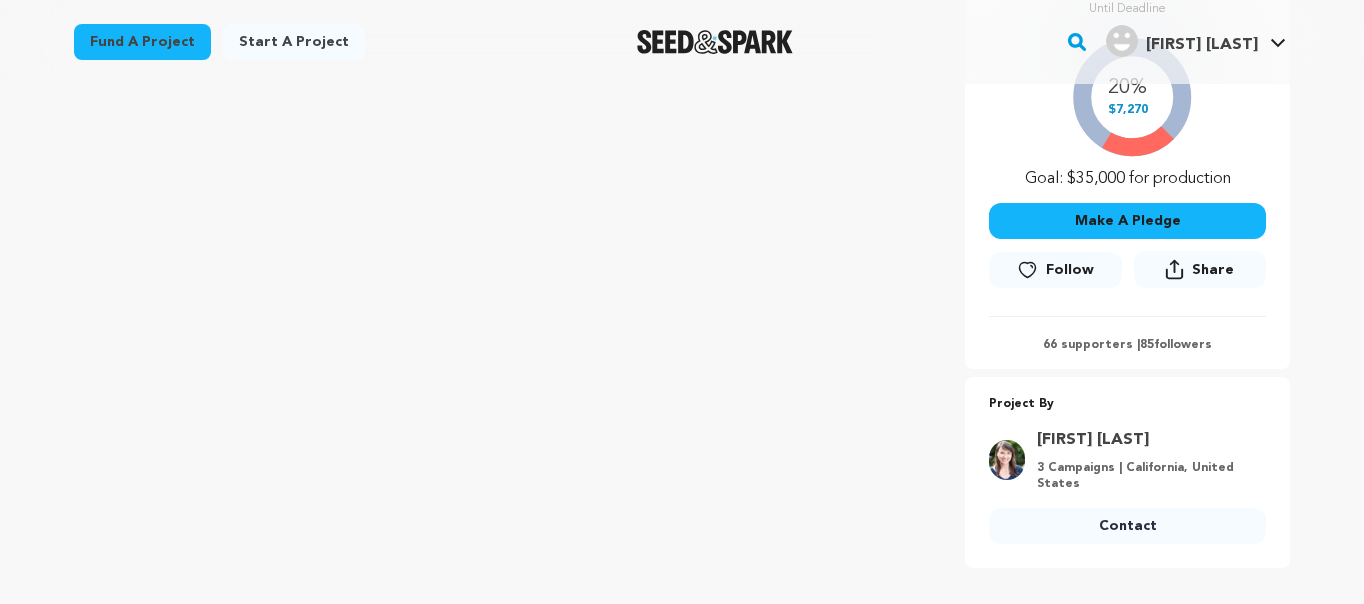 scroll, scrollTop: 0, scrollLeft: 0, axis: both 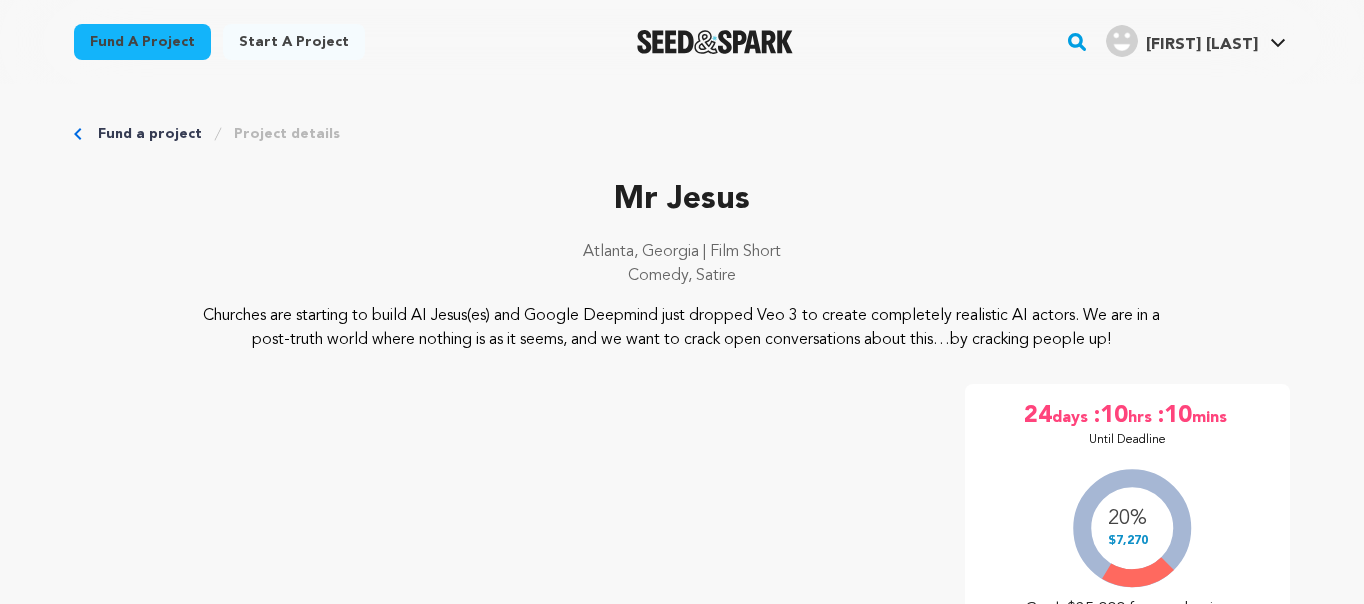 click 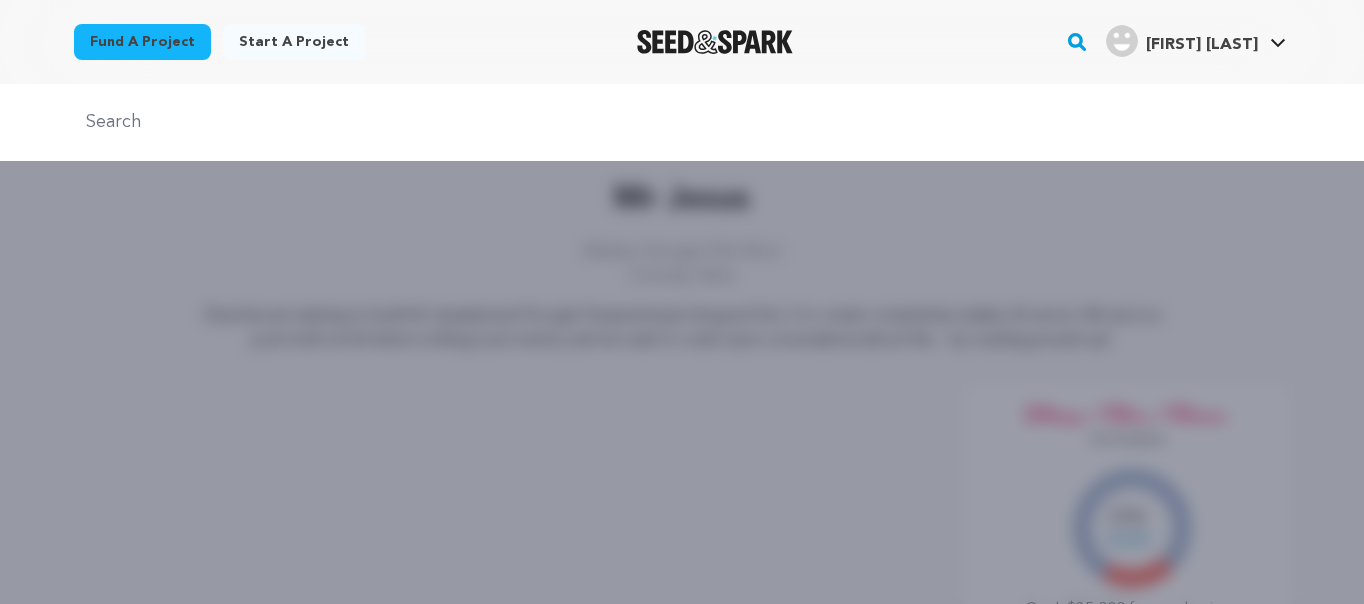 click at bounding box center [682, 122] 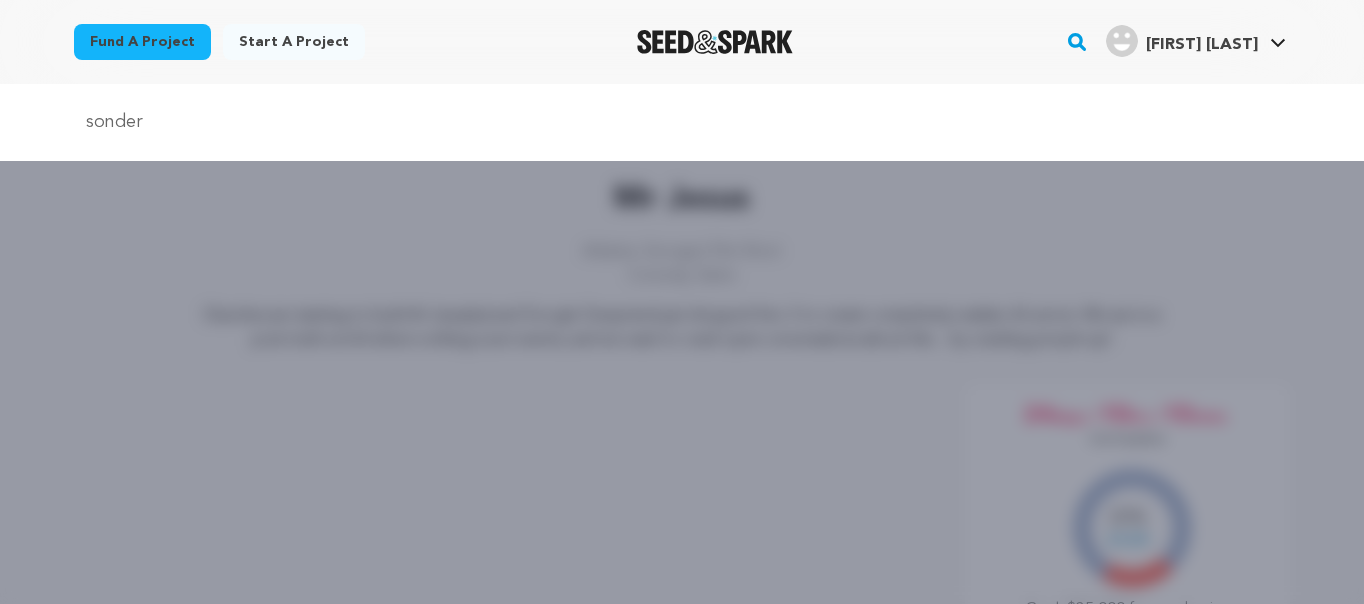 type on "sonder" 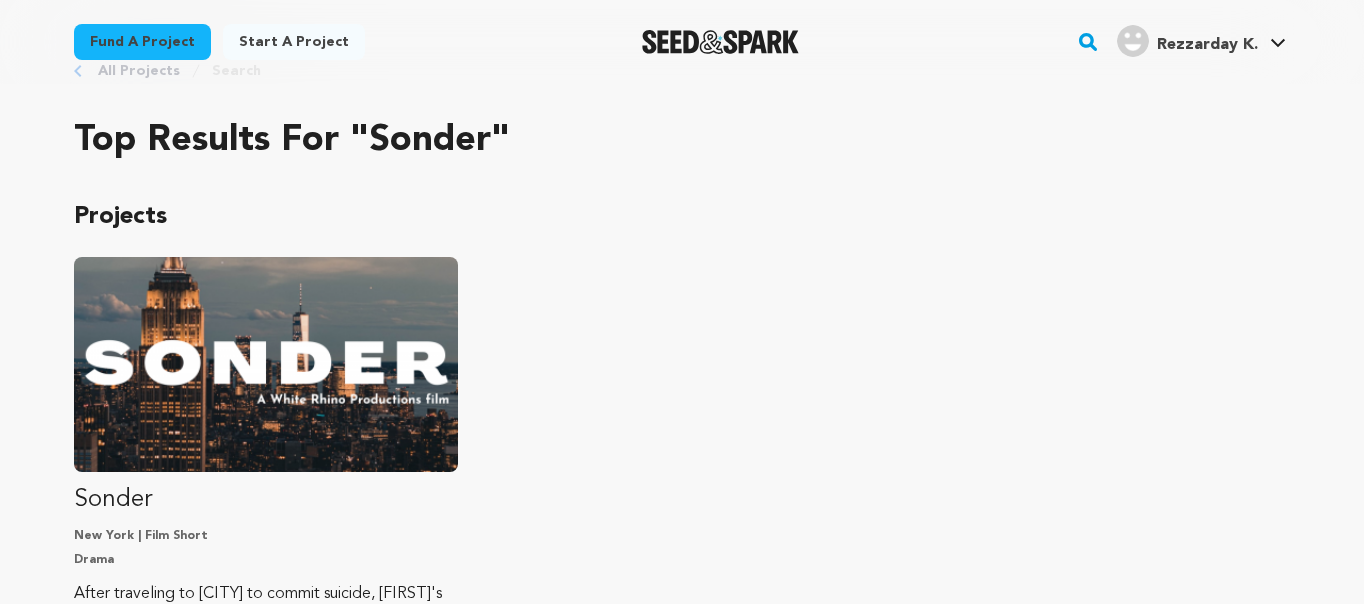 scroll, scrollTop: 0, scrollLeft: 0, axis: both 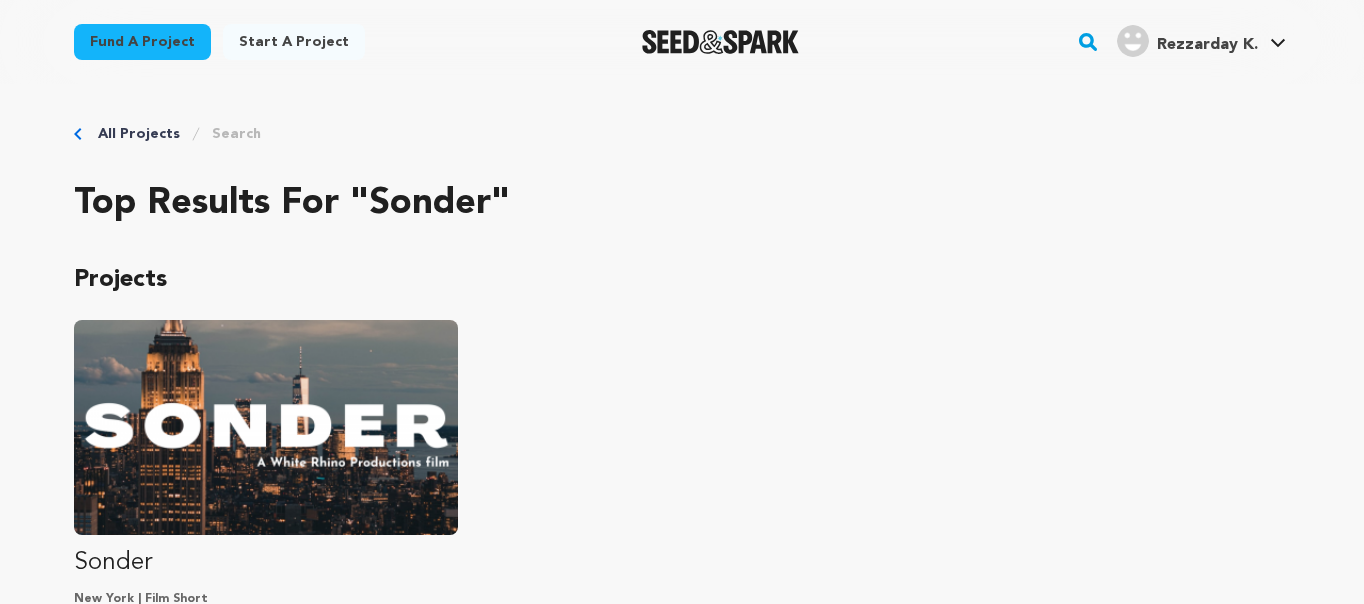 click 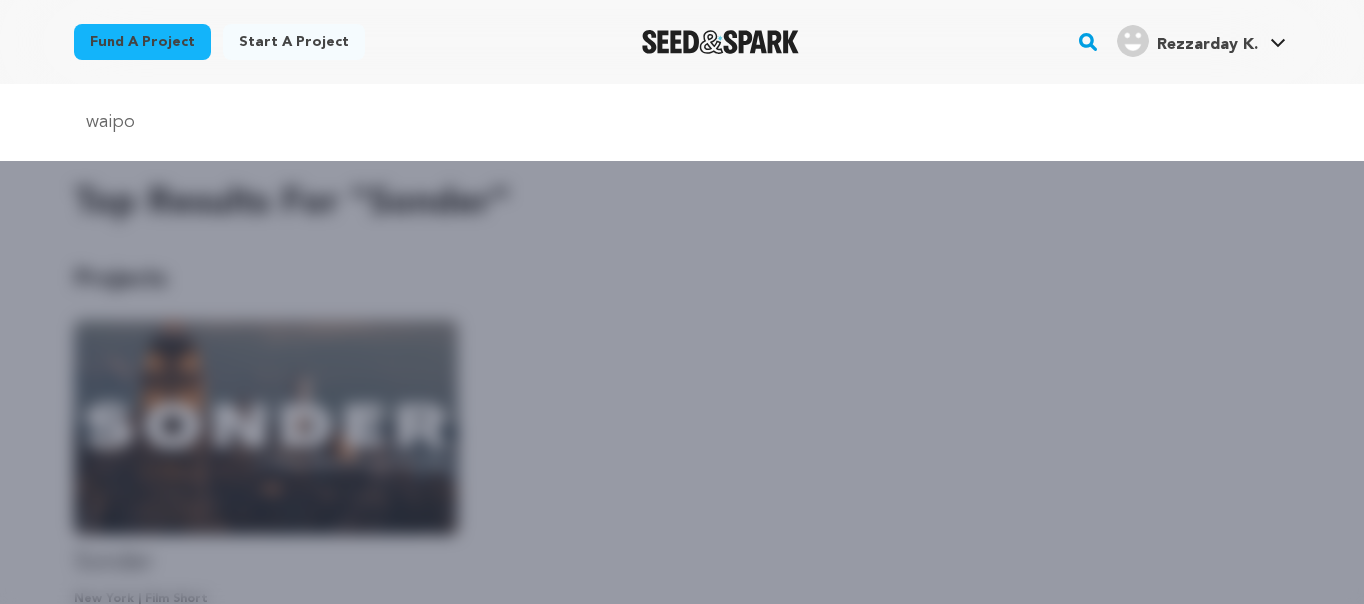 type on "waipo" 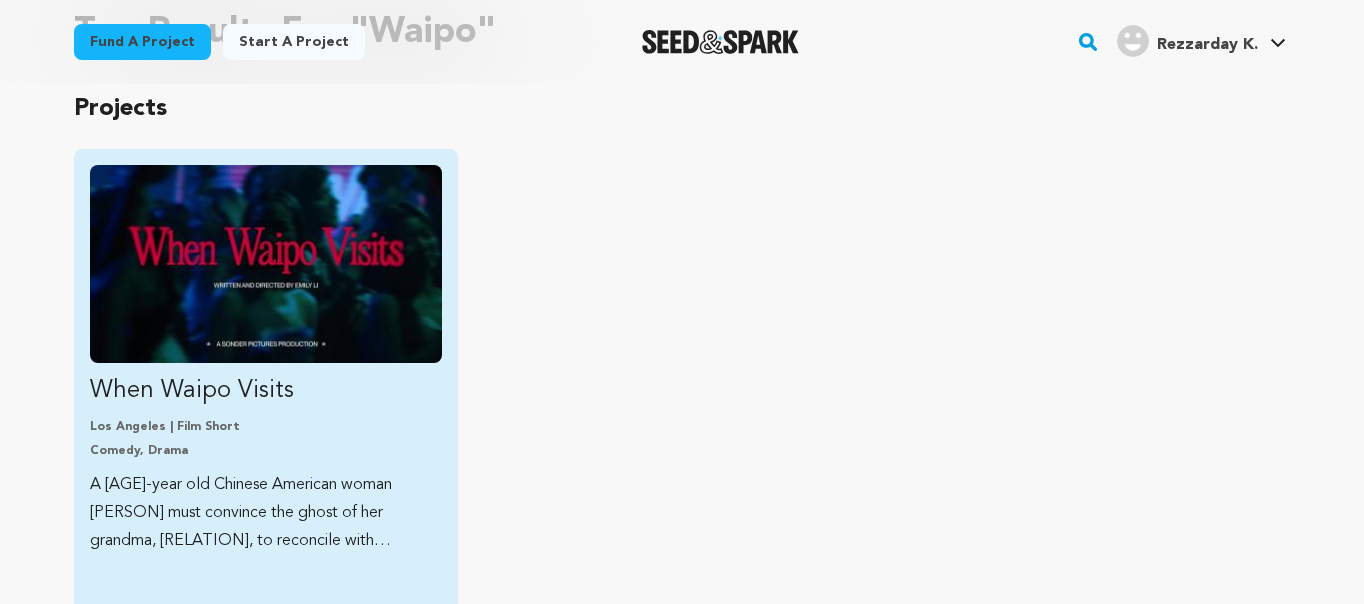 scroll, scrollTop: 188, scrollLeft: 0, axis: vertical 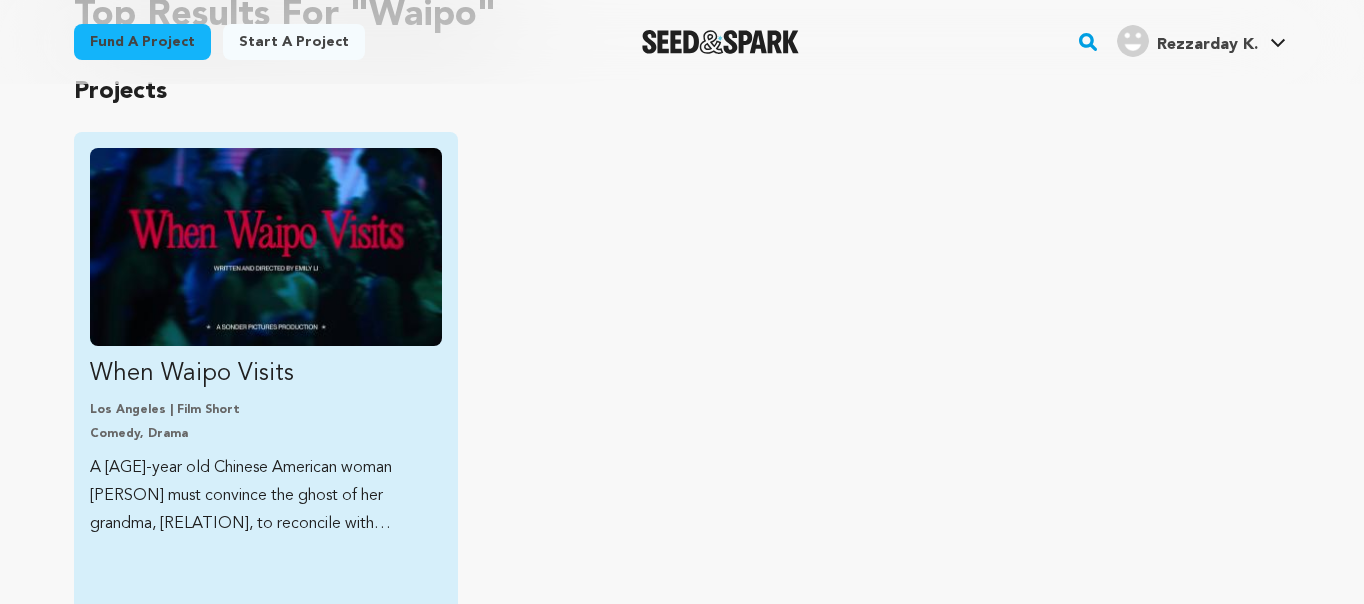 click at bounding box center [266, 247] 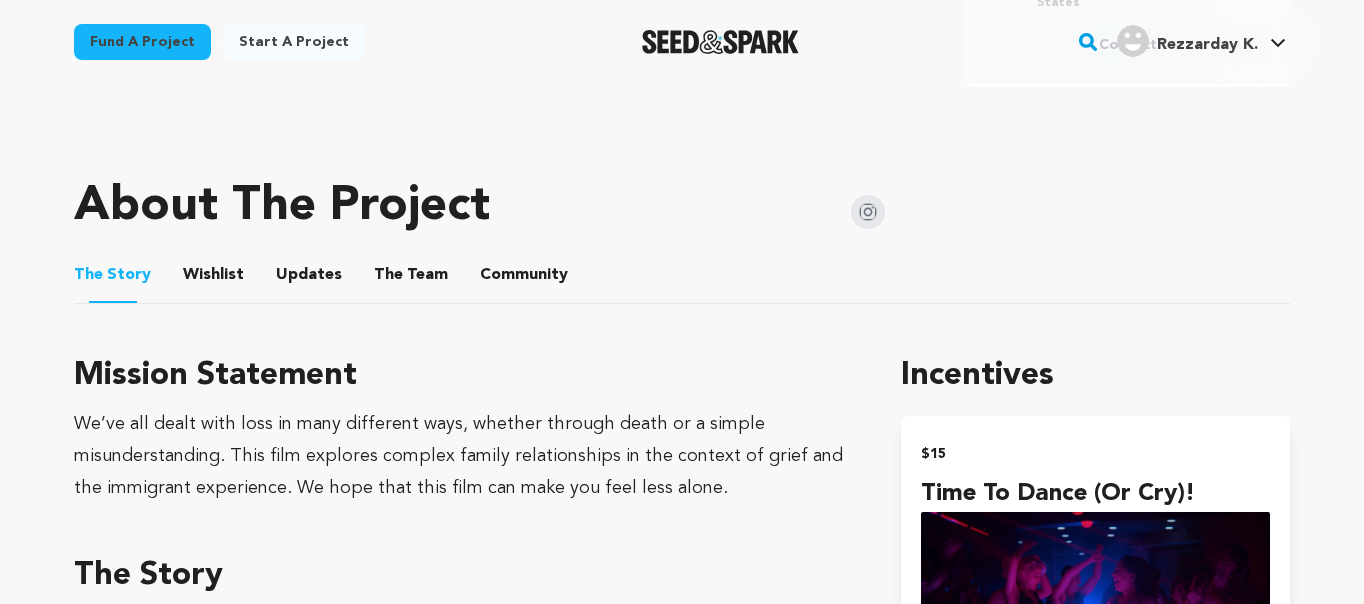 scroll, scrollTop: 950, scrollLeft: 0, axis: vertical 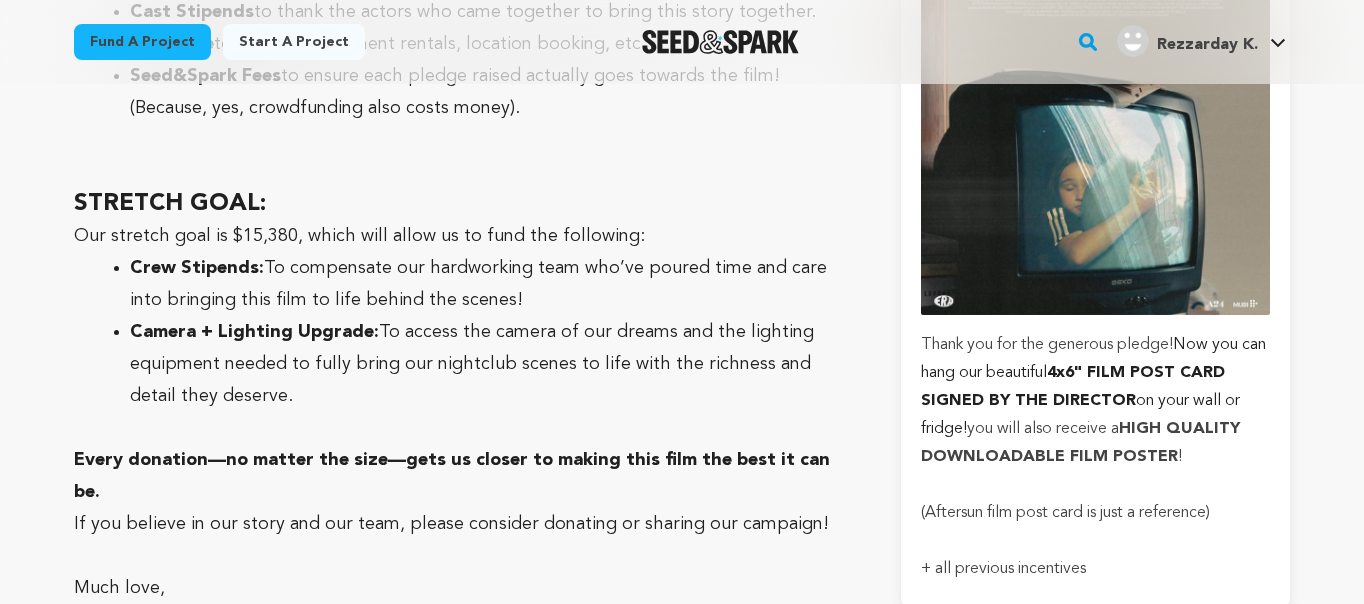 drag, startPoint x: 59, startPoint y: 305, endPoint x: 764, endPoint y: 554, distance: 747.6804 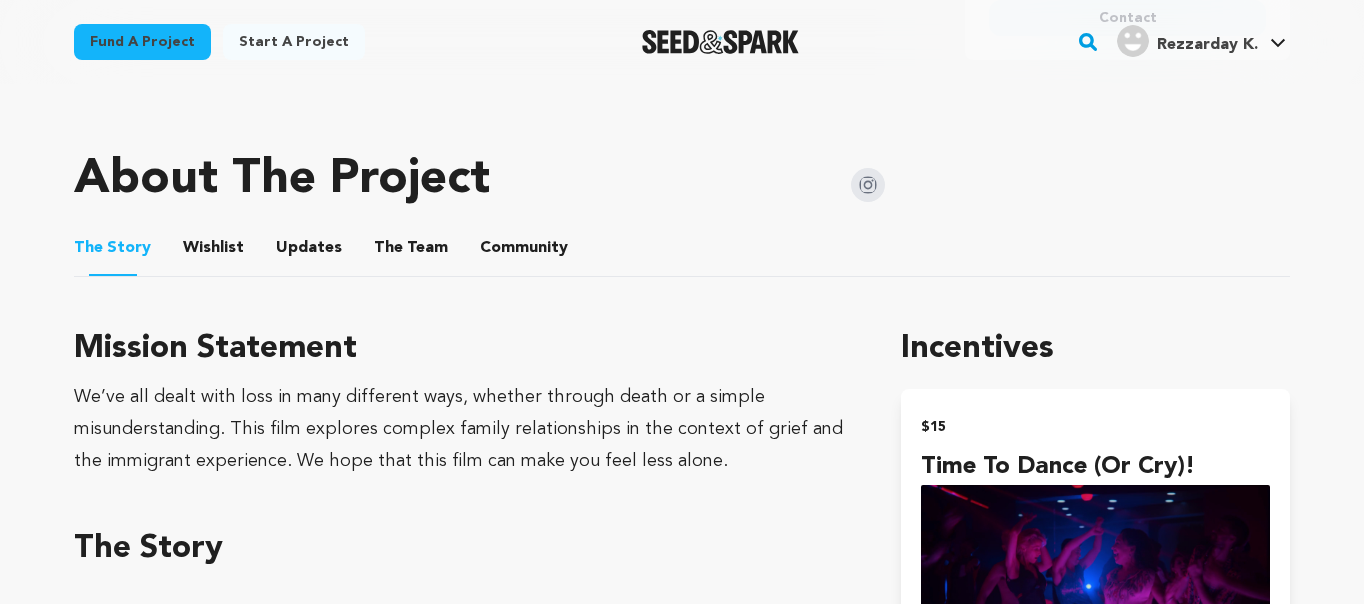 scroll, scrollTop: 952, scrollLeft: 0, axis: vertical 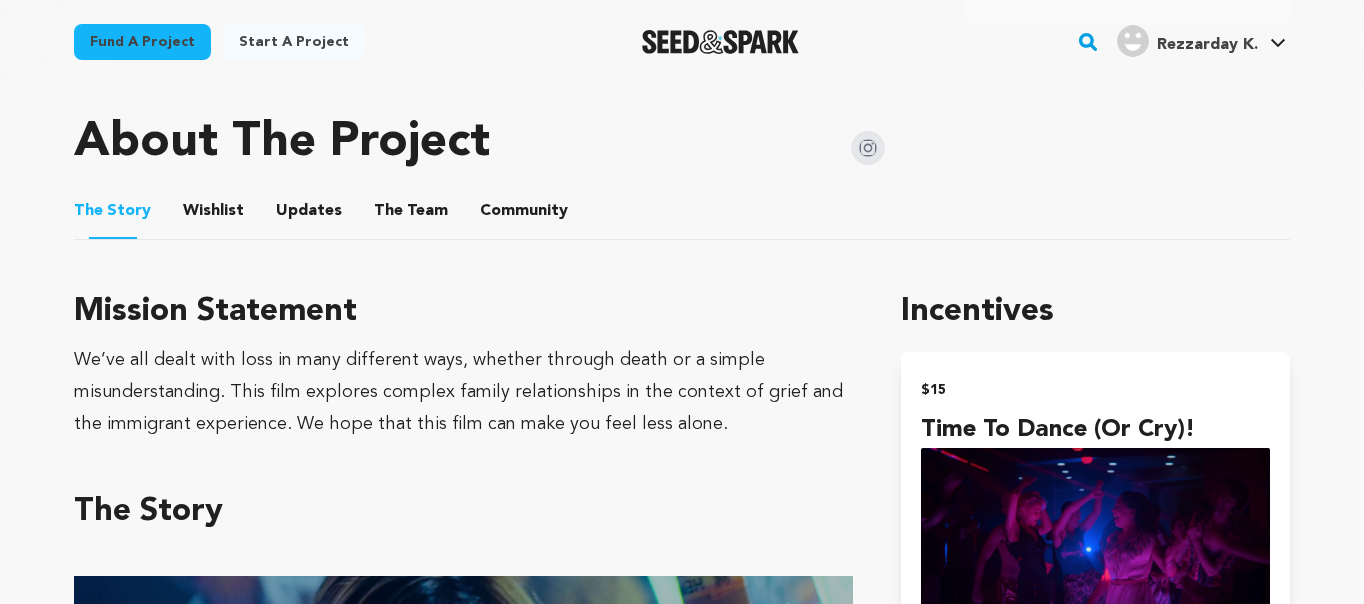 click on "We’ve all dealt with loss in many different ways, whether through death or a simple misunderstanding. This film explores complex family relationships in the context of grief and the immigrant experience. We hope that this film can make you feel less alone." at bounding box center [463, 392] 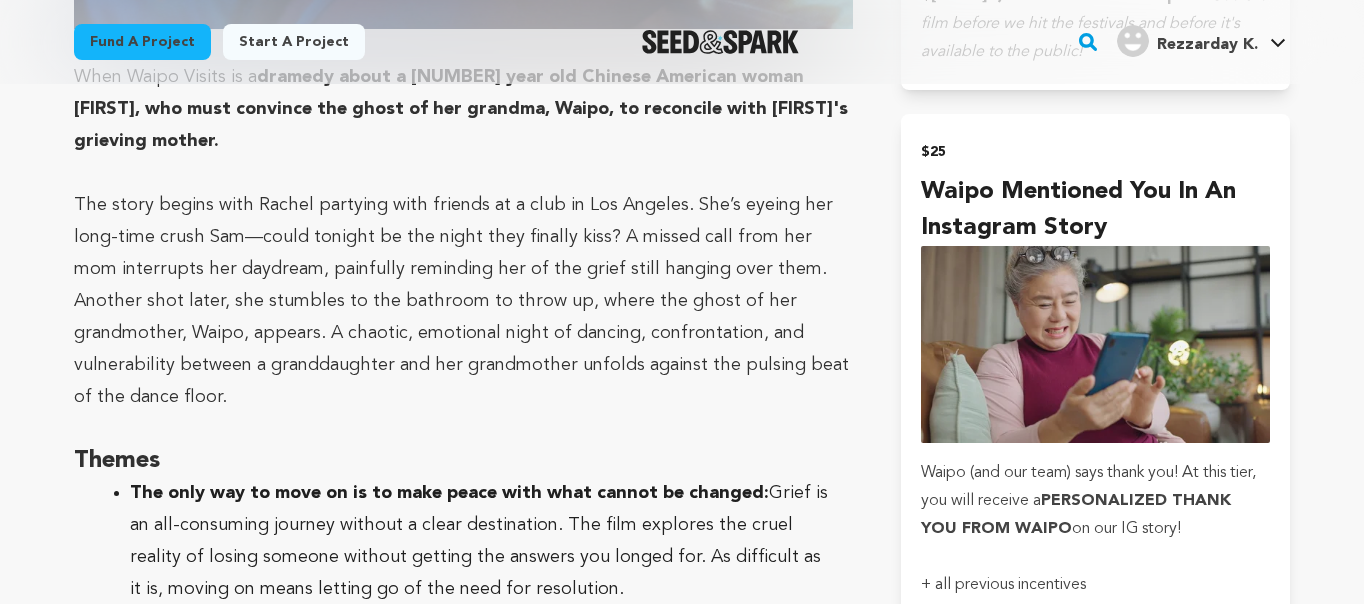 scroll, scrollTop: 1866, scrollLeft: 0, axis: vertical 